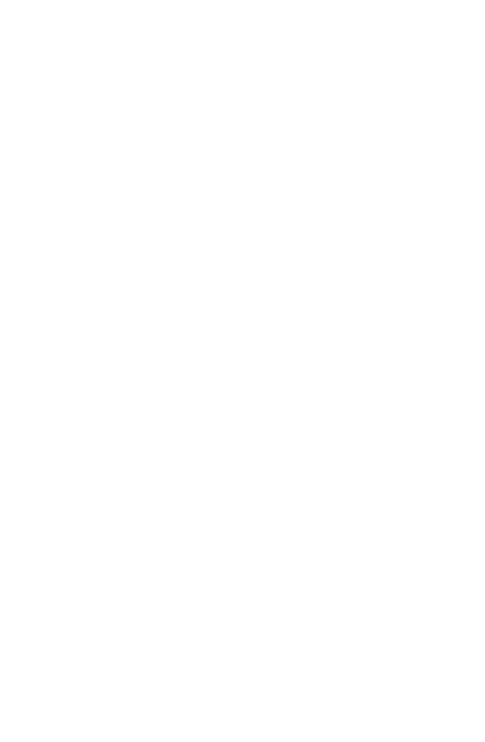 scroll, scrollTop: 0, scrollLeft: 0, axis: both 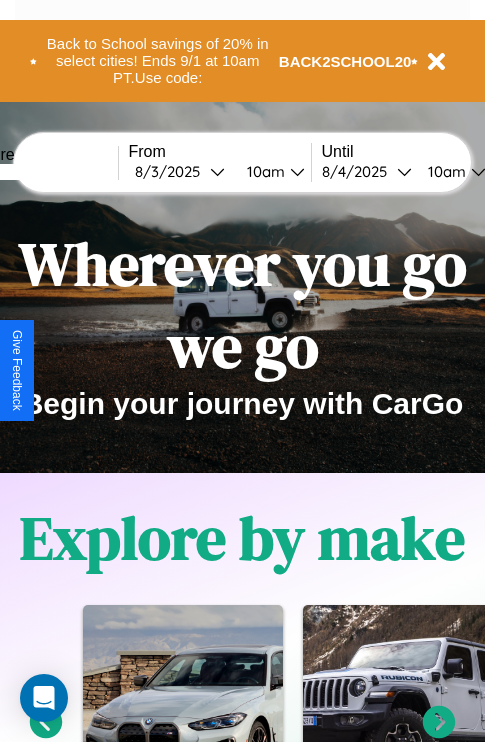 click at bounding box center [43, 172] 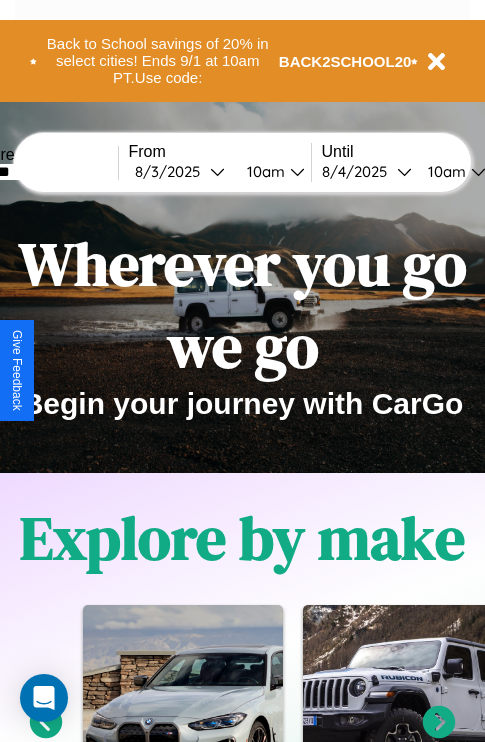 type on "*******" 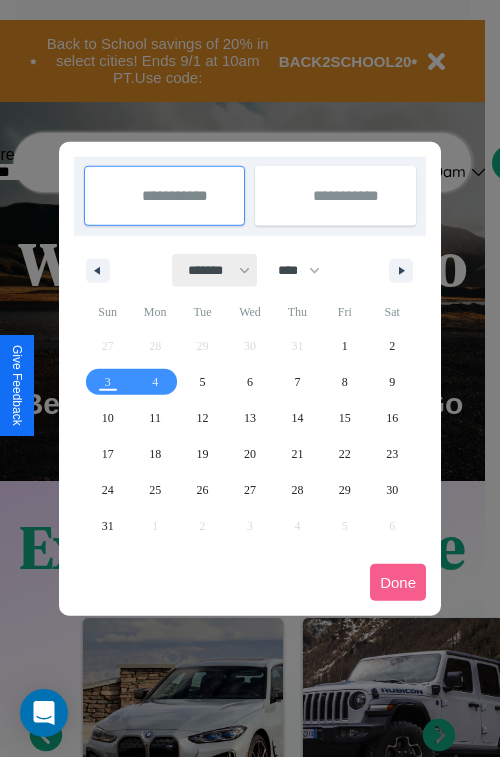 click on "******* ******** ***** ***** *** **** **** ****** ********* ******* ******** ********" at bounding box center (215, 270) 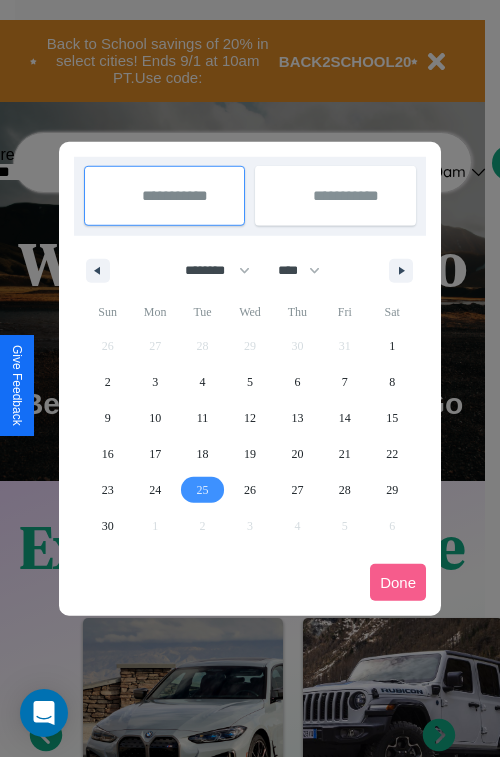 click on "25" at bounding box center [203, 490] 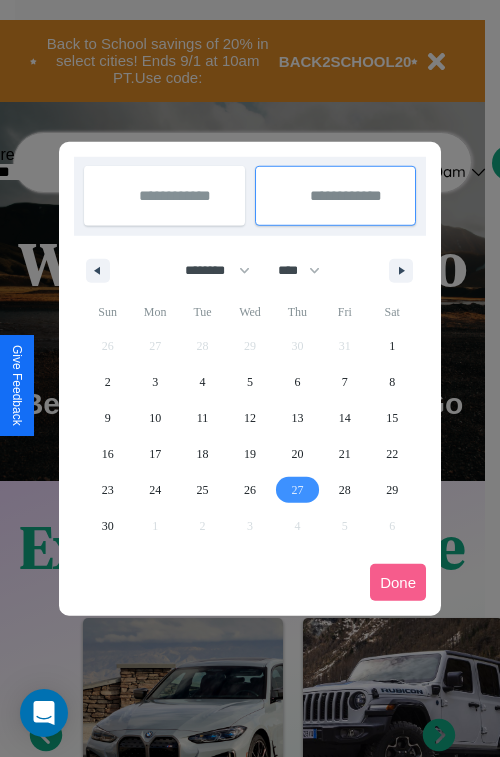 click on "27" at bounding box center [297, 490] 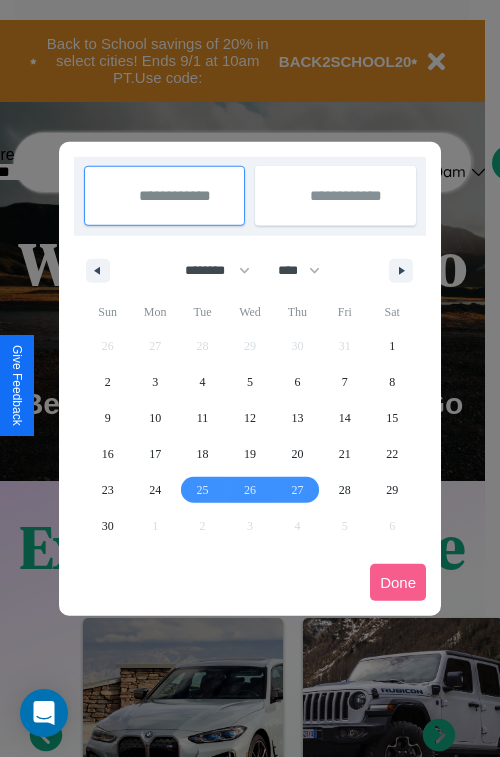 type on "**********" 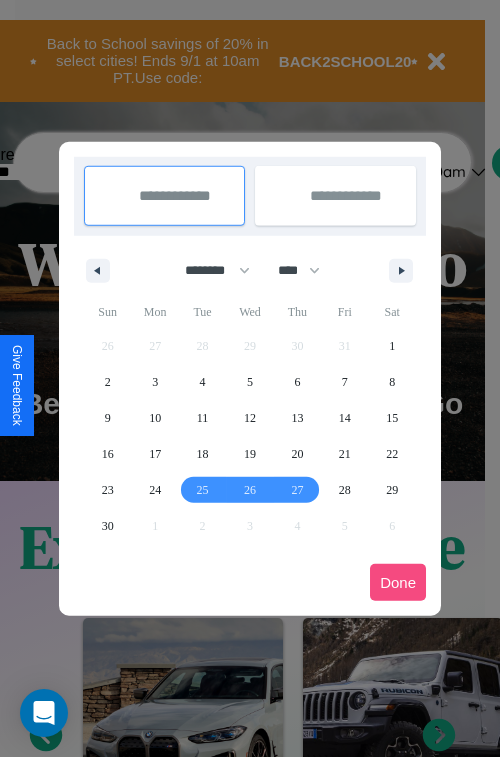 click on "Done" at bounding box center (398, 582) 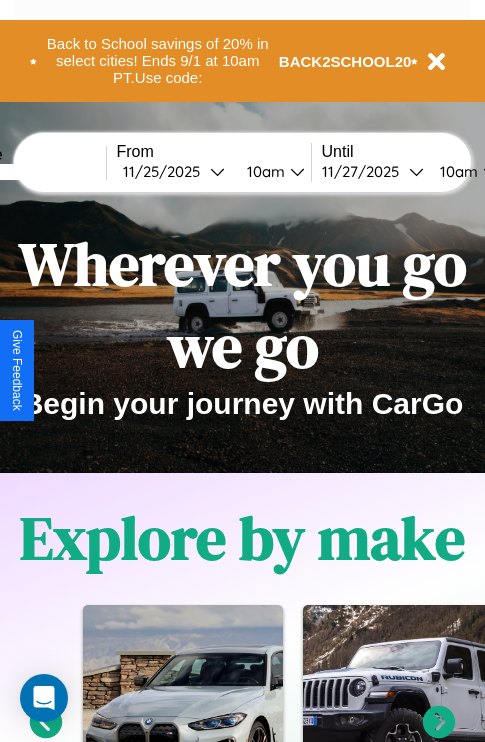 scroll, scrollTop: 0, scrollLeft: 80, axis: horizontal 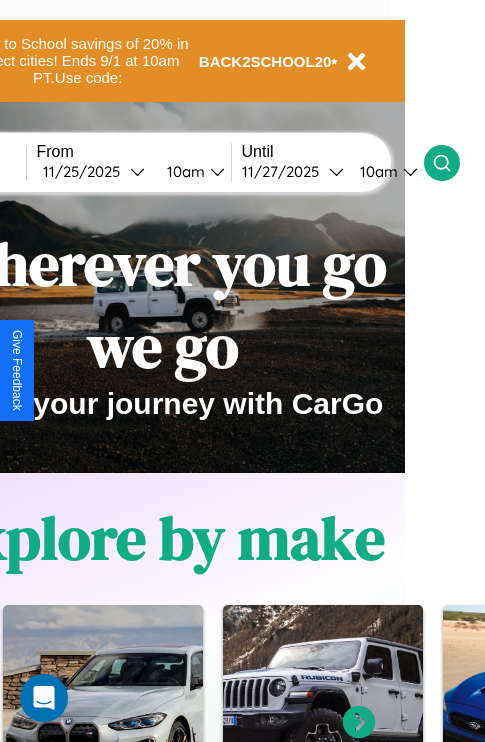click 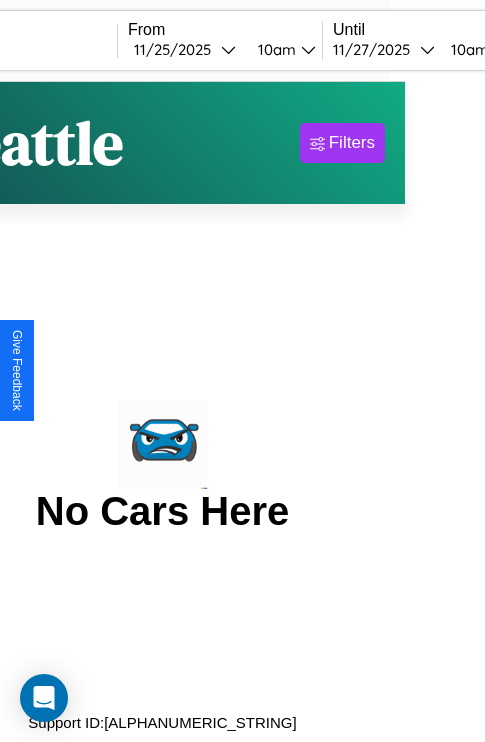 scroll, scrollTop: 0, scrollLeft: 0, axis: both 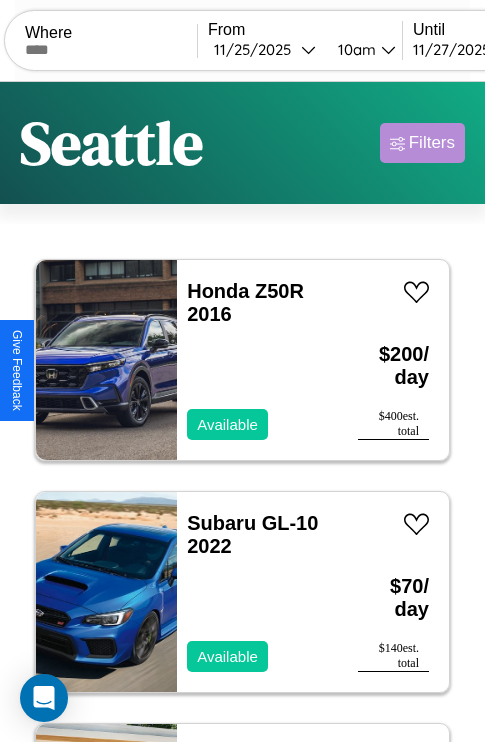 click on "Filters" at bounding box center [432, 143] 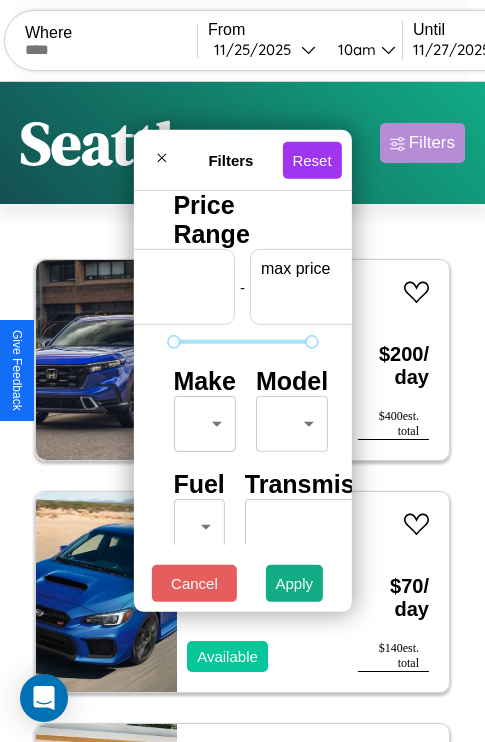 scroll, scrollTop: 0, scrollLeft: 124, axis: horizontal 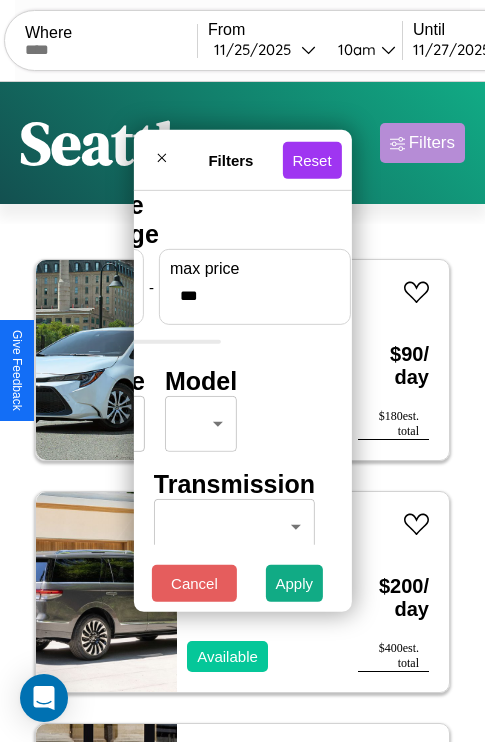 type on "***" 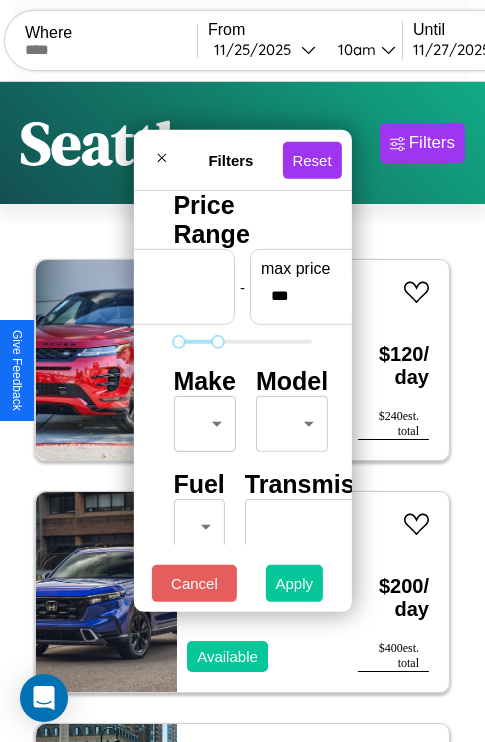type on "**" 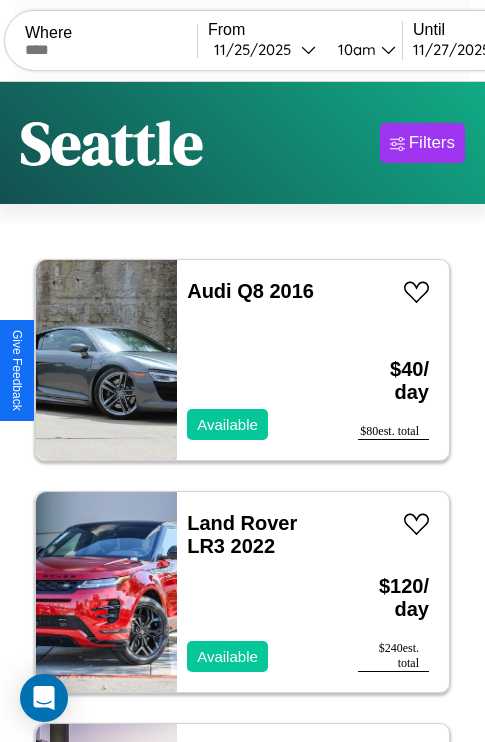 scroll, scrollTop: 66, scrollLeft: 0, axis: vertical 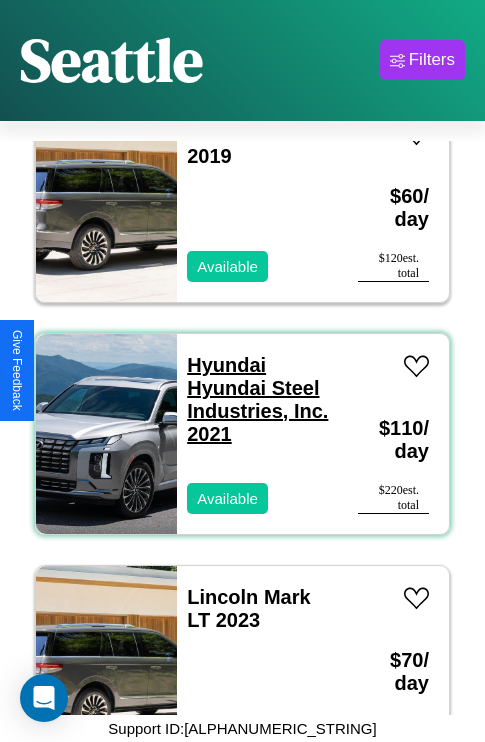 click on "Hyundai   Hyundai Steel Industries, Inc.   2021" at bounding box center [257, 399] 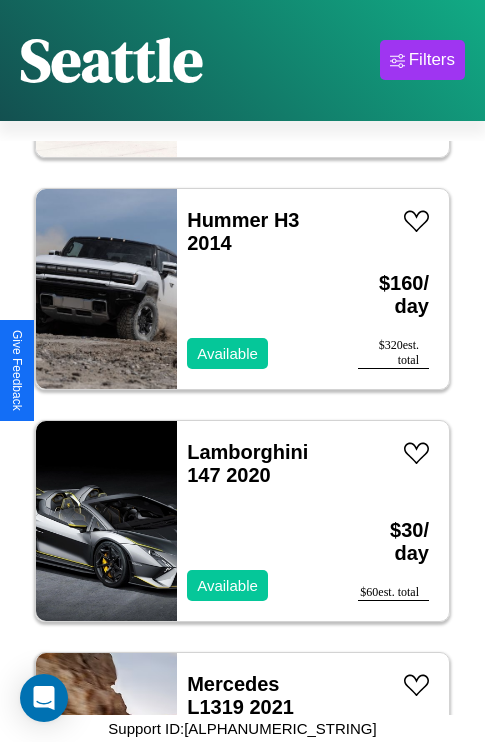scroll, scrollTop: 5950, scrollLeft: 0, axis: vertical 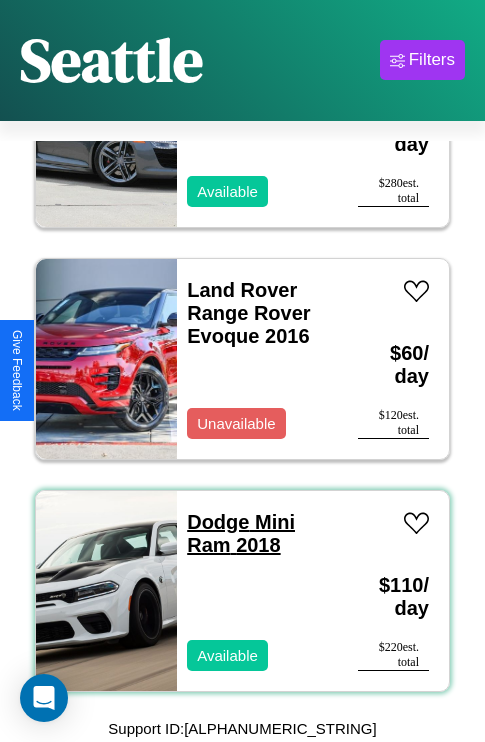click on "Dodge   Mini Ram   2018" at bounding box center [241, 533] 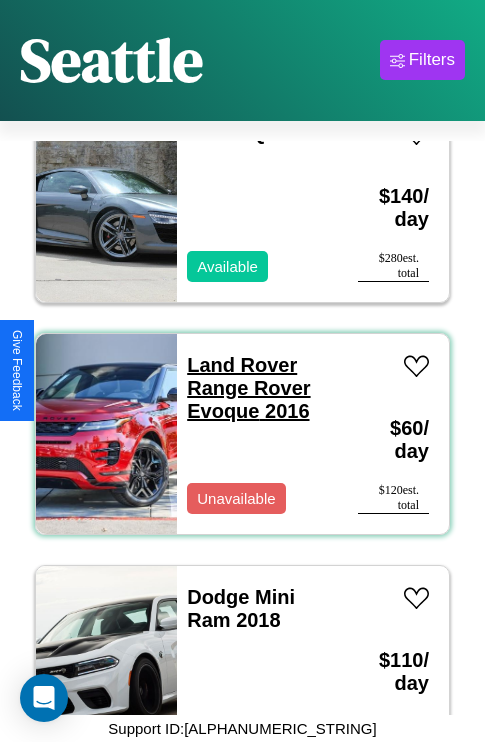 click on "Land Rover   Range Rover Evoque   2016" at bounding box center (248, 388) 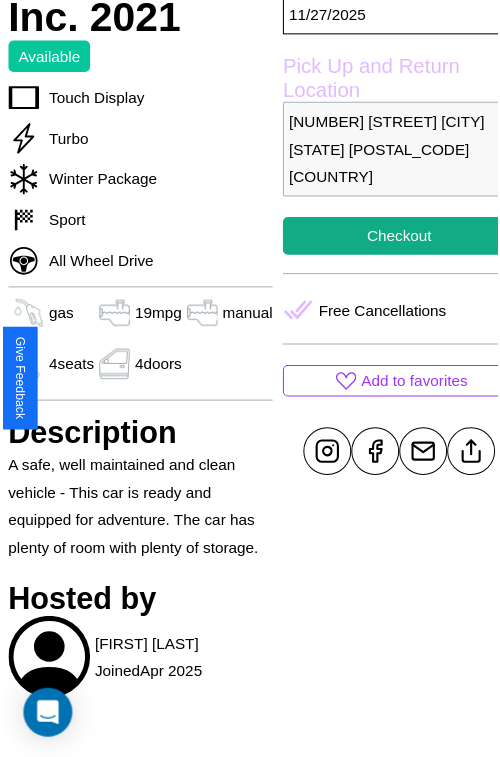 scroll, scrollTop: 630, scrollLeft: 68, axis: both 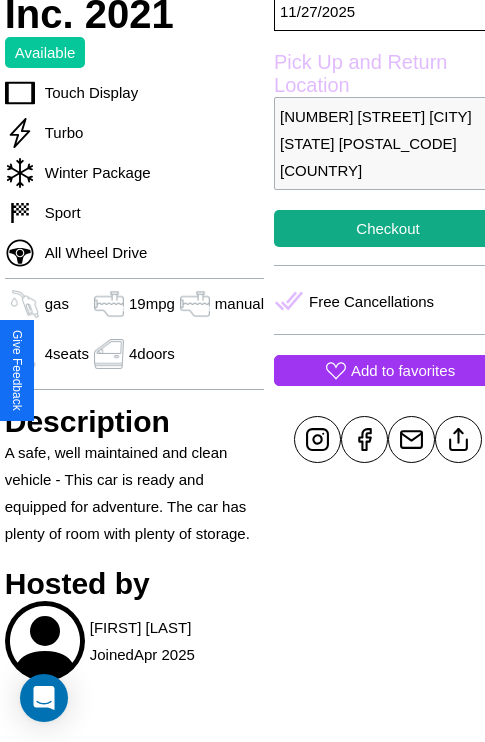 click on "Add to favorites" at bounding box center (403, 370) 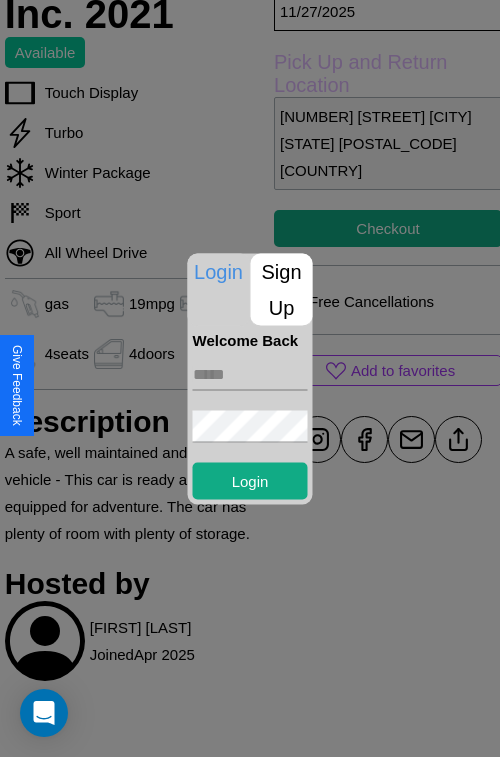 click on "Sign Up" at bounding box center (282, 289) 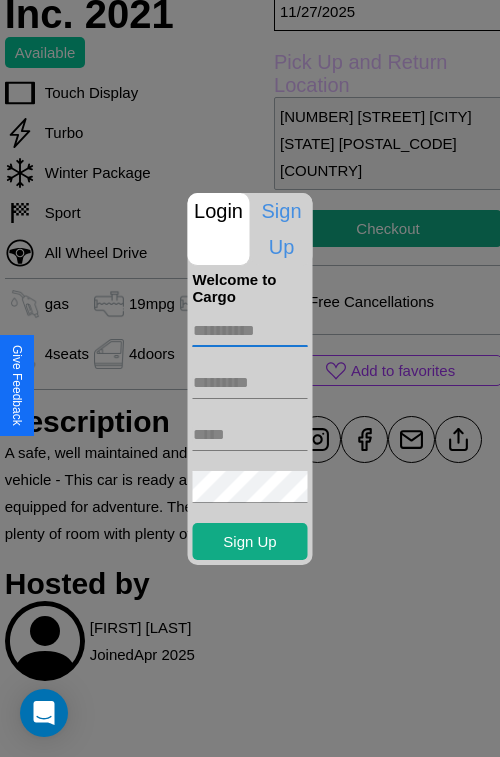 click at bounding box center [250, 331] 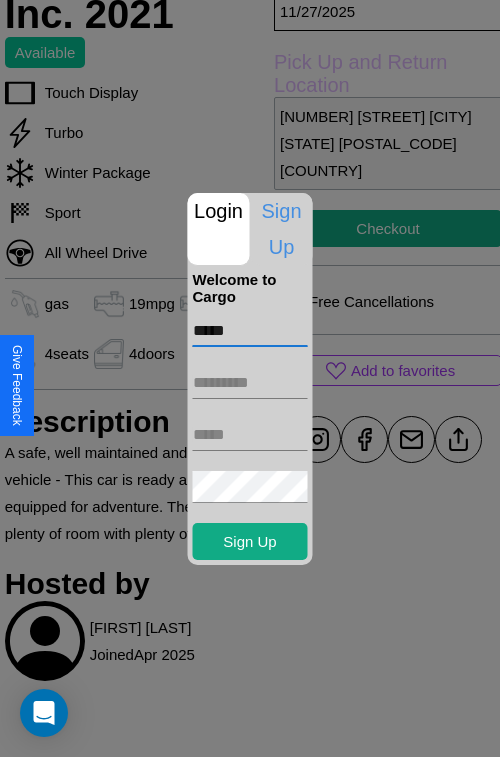 type on "*****" 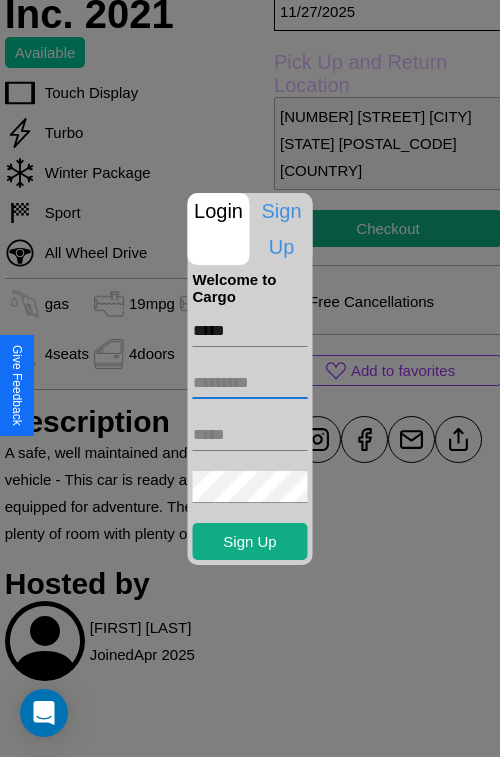 click at bounding box center [250, 383] 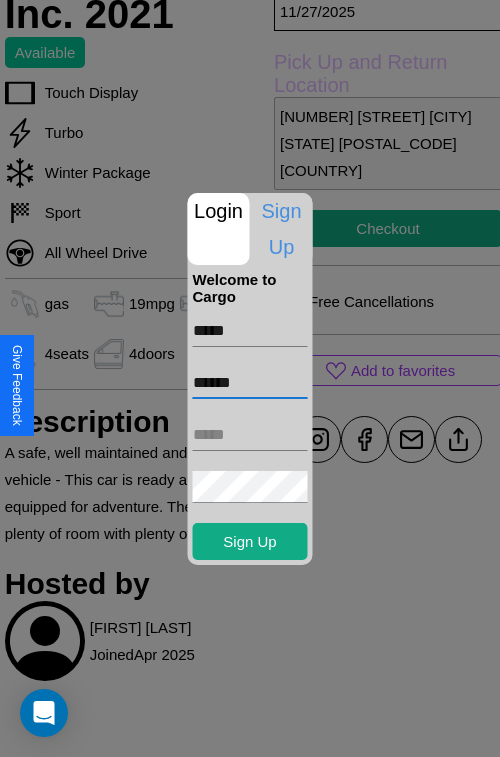 type on "******" 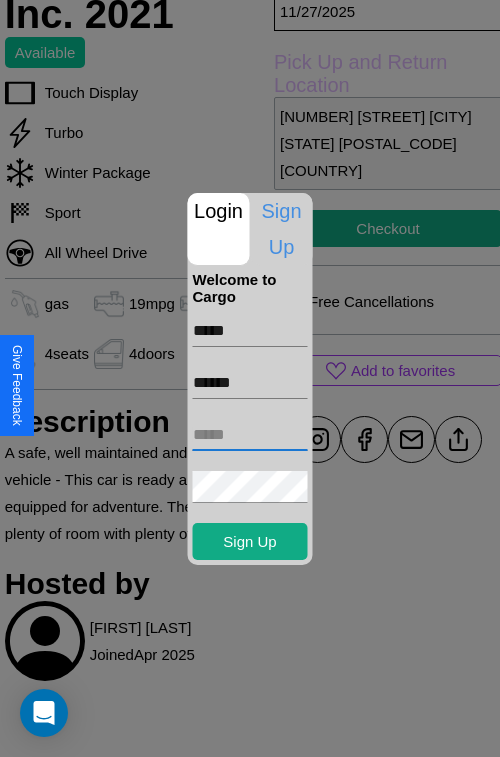 click at bounding box center [250, 435] 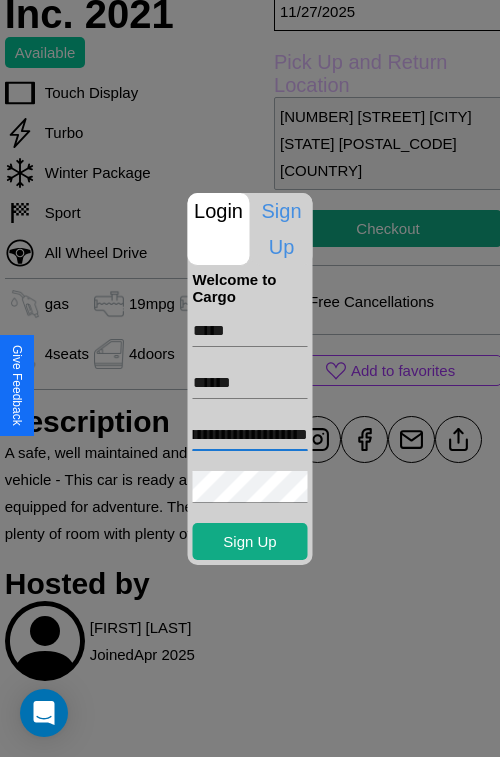 scroll, scrollTop: 0, scrollLeft: 62, axis: horizontal 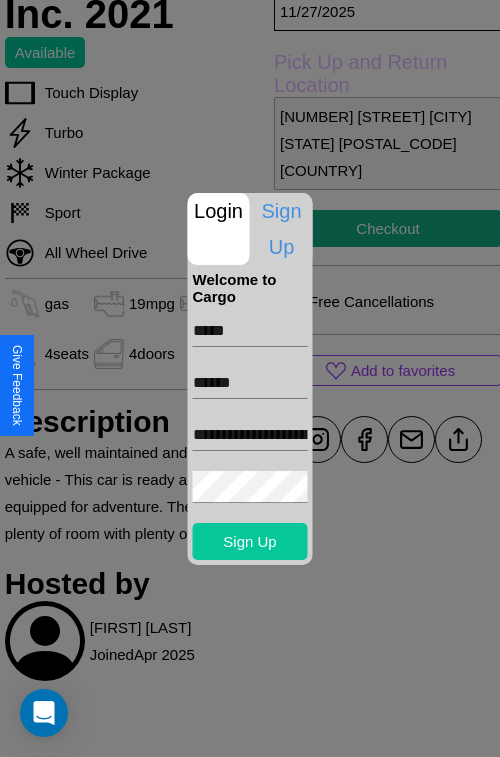 click on "Sign Up" at bounding box center [250, 541] 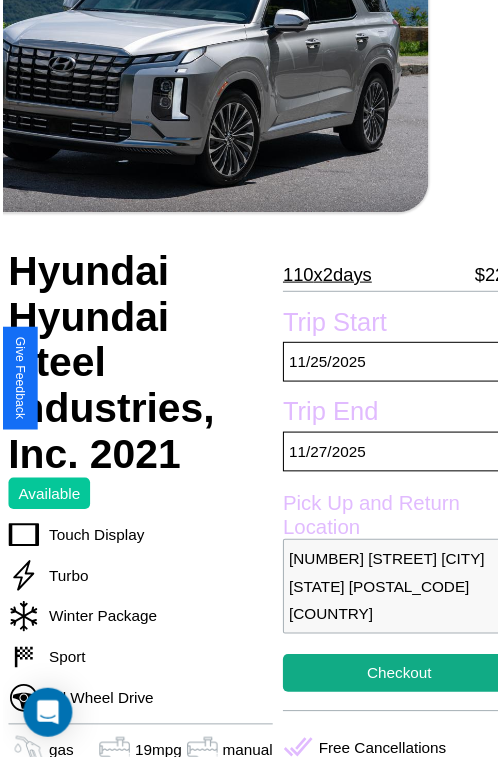scroll, scrollTop: 183, scrollLeft: 68, axis: both 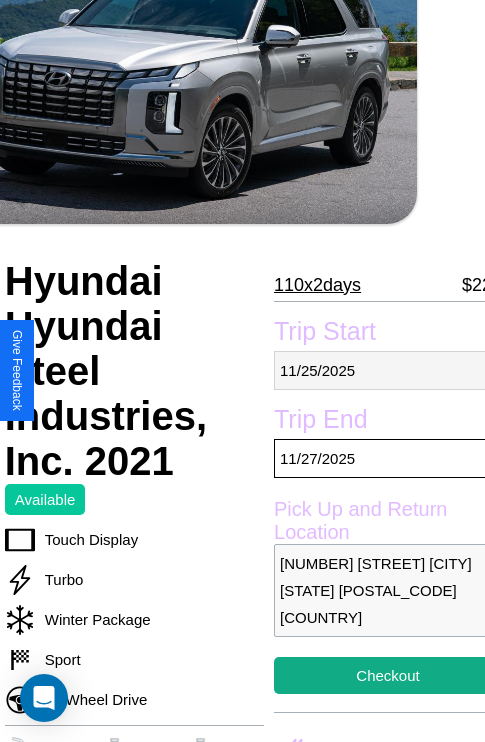 click on "11 / 25 / 2025" at bounding box center [388, 370] 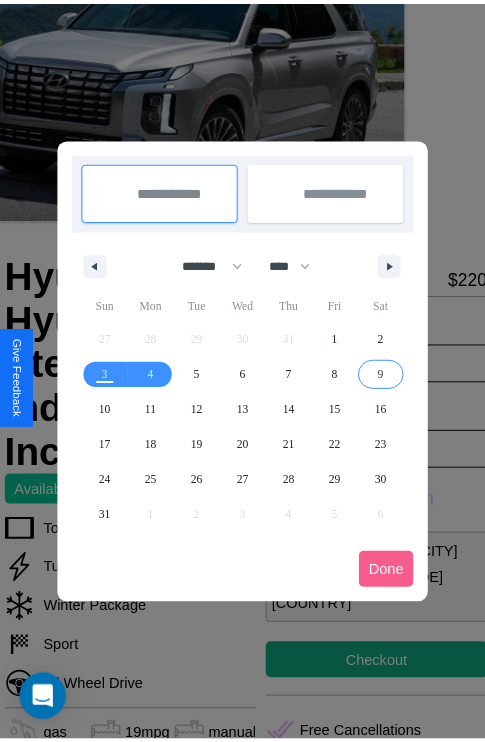 scroll, scrollTop: 0, scrollLeft: 68, axis: horizontal 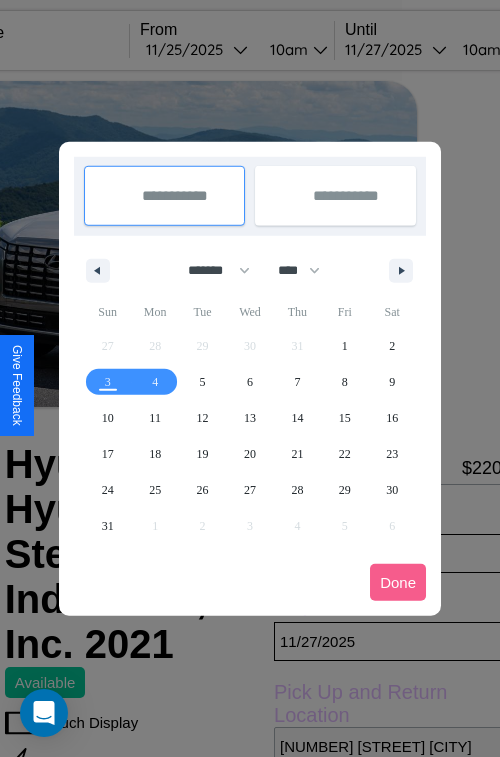 click at bounding box center (250, 378) 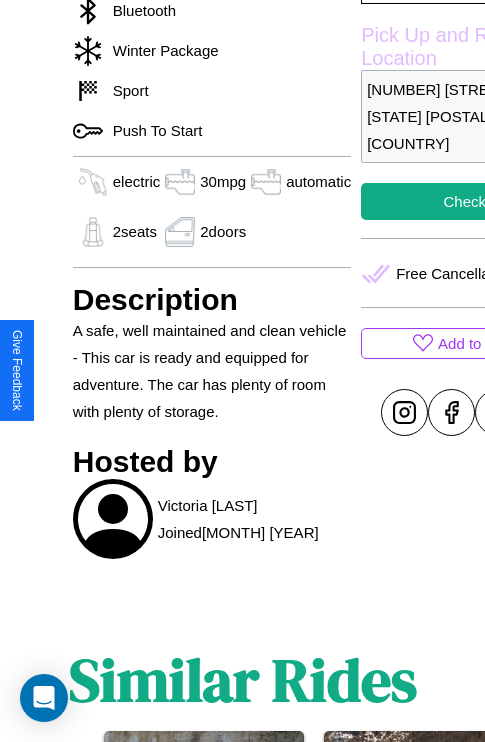 scroll, scrollTop: 404, scrollLeft: 96, axis: both 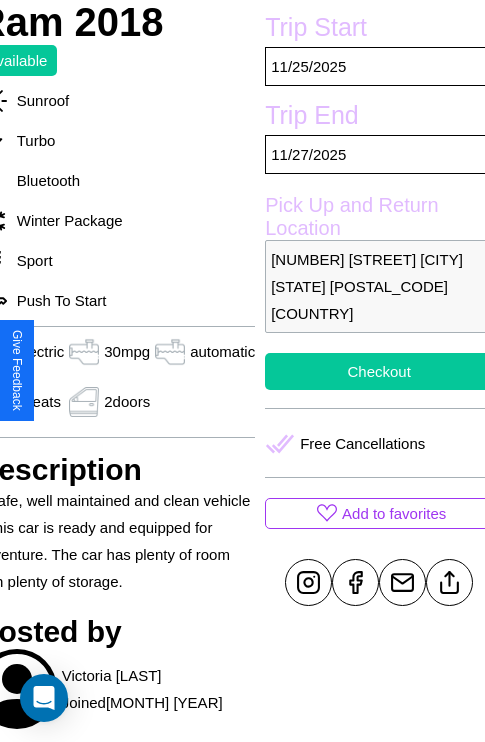 click on "Checkout" at bounding box center (379, 371) 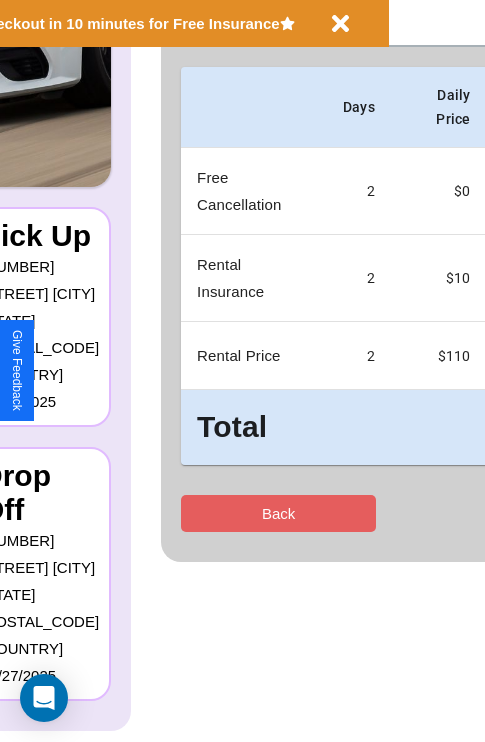 scroll, scrollTop: 0, scrollLeft: 0, axis: both 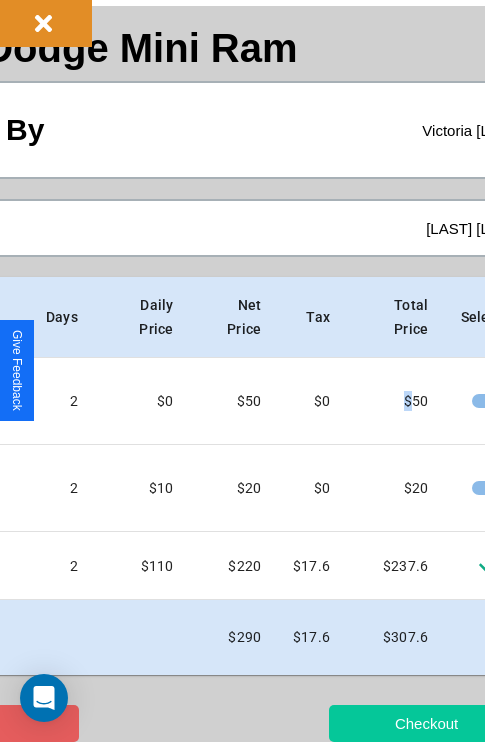 click on "Checkout" at bounding box center (426, 723) 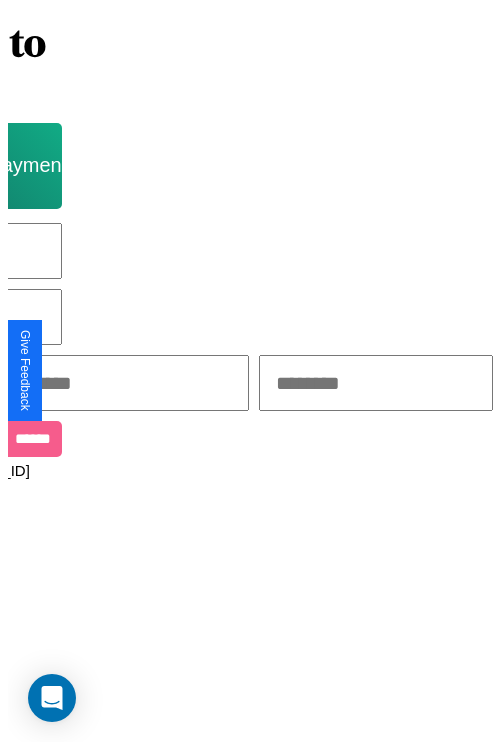 scroll, scrollTop: 0, scrollLeft: 0, axis: both 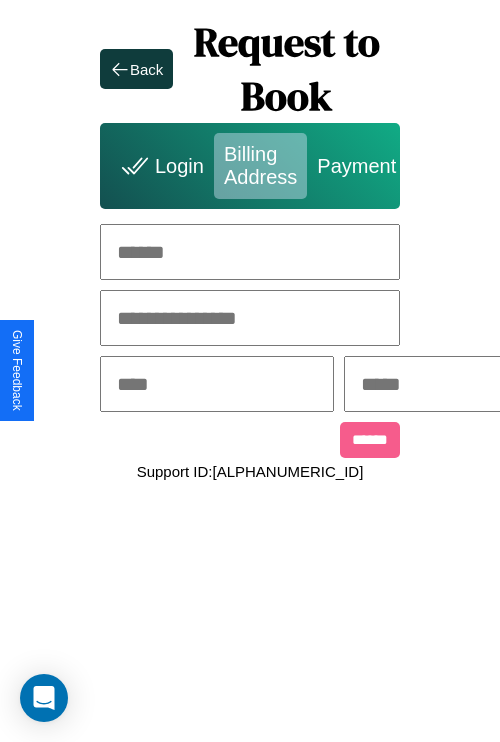 click at bounding box center (250, 252) 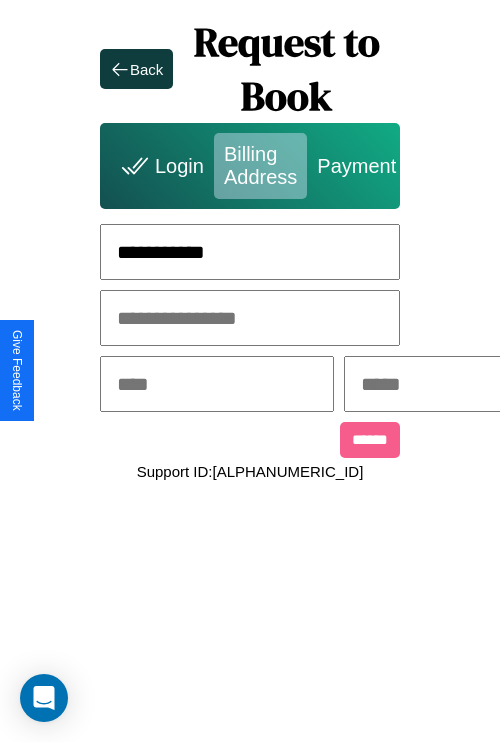 type on "**********" 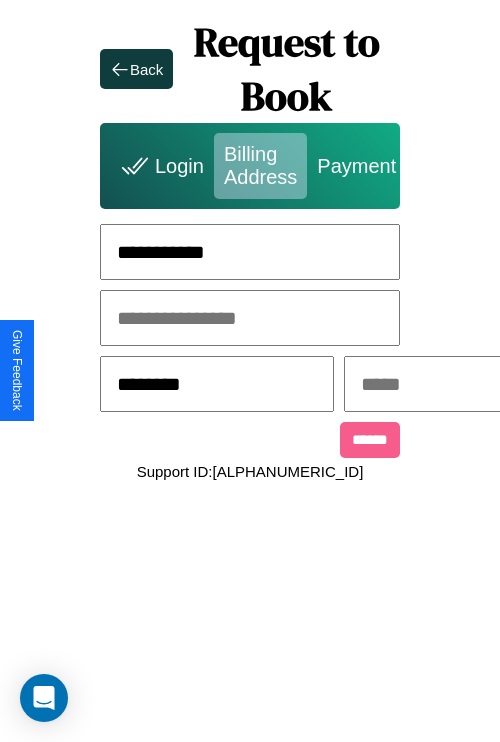 type on "********" 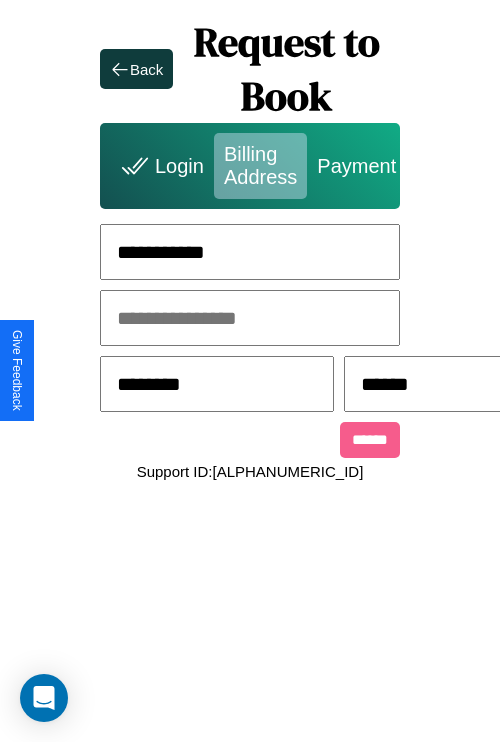 scroll, scrollTop: 0, scrollLeft: 517, axis: horizontal 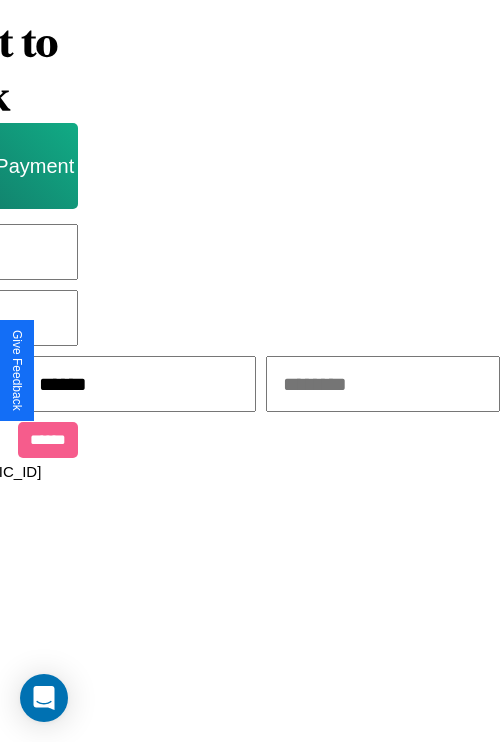 type on "******" 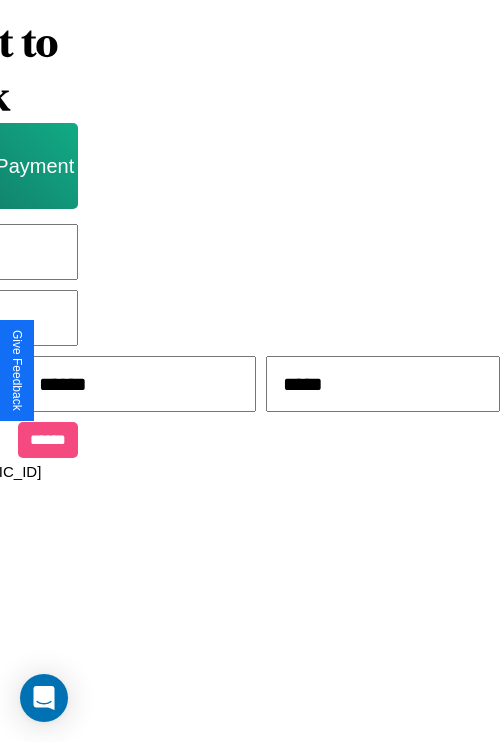 type on "*****" 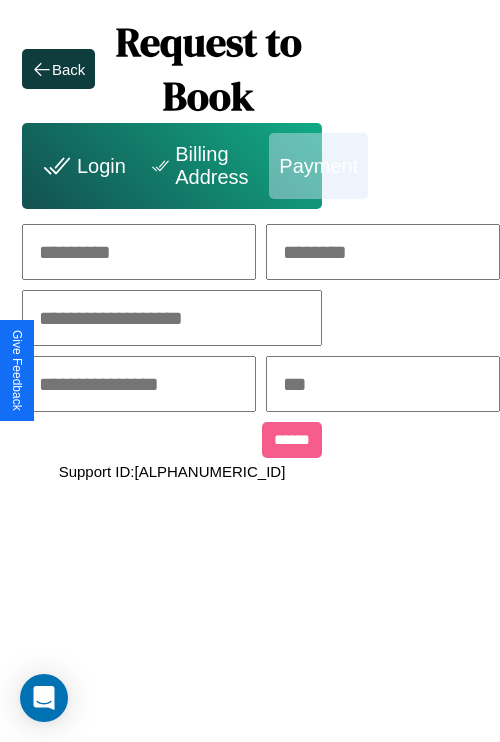 scroll, scrollTop: 0, scrollLeft: 208, axis: horizontal 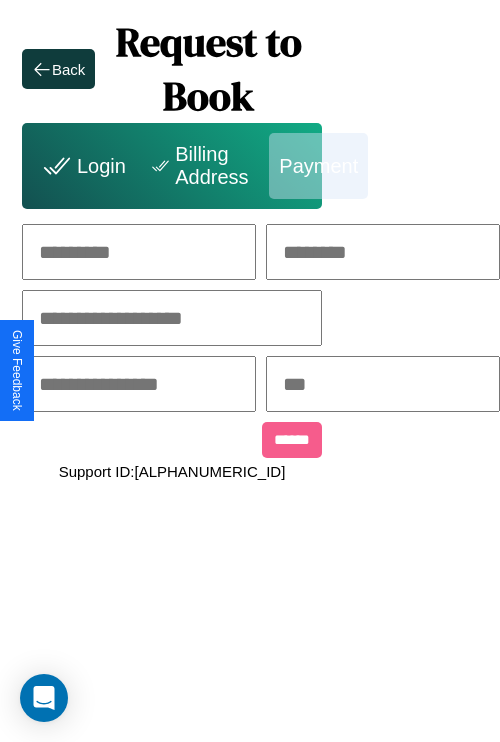 click at bounding box center [139, 252] 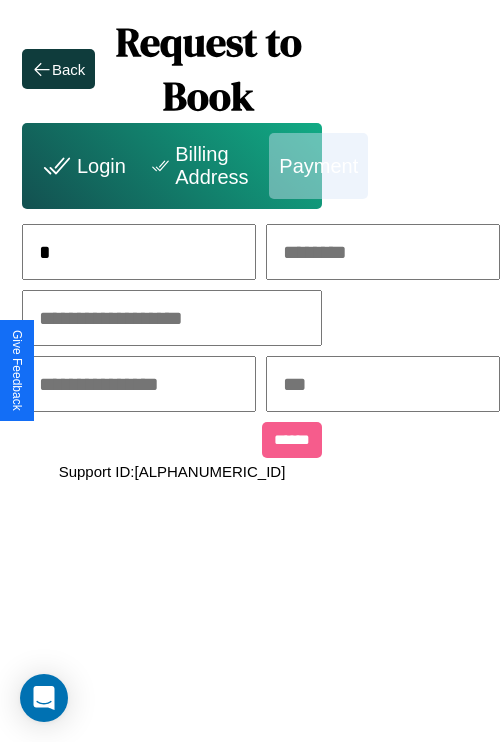 scroll, scrollTop: 0, scrollLeft: 131, axis: horizontal 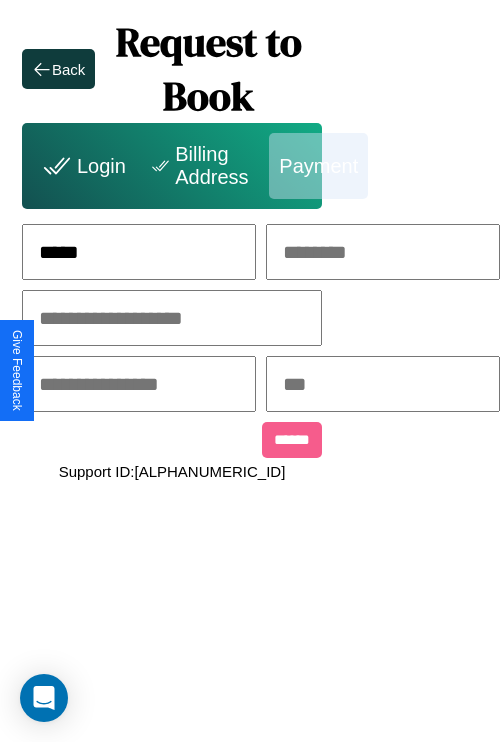 type on "*****" 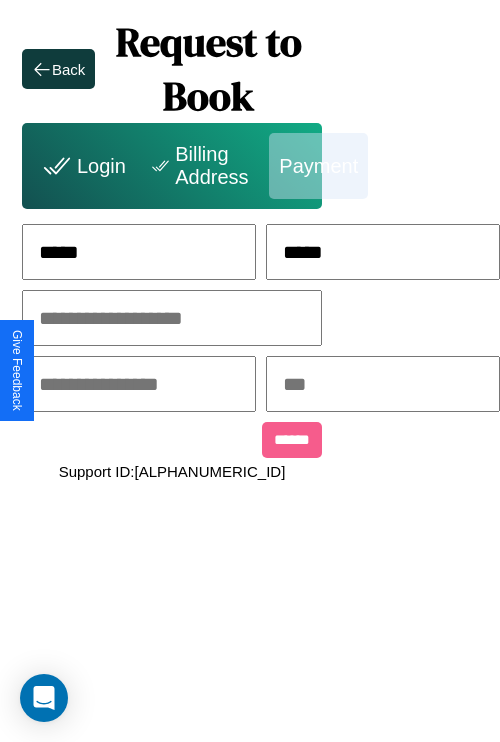 type on "*****" 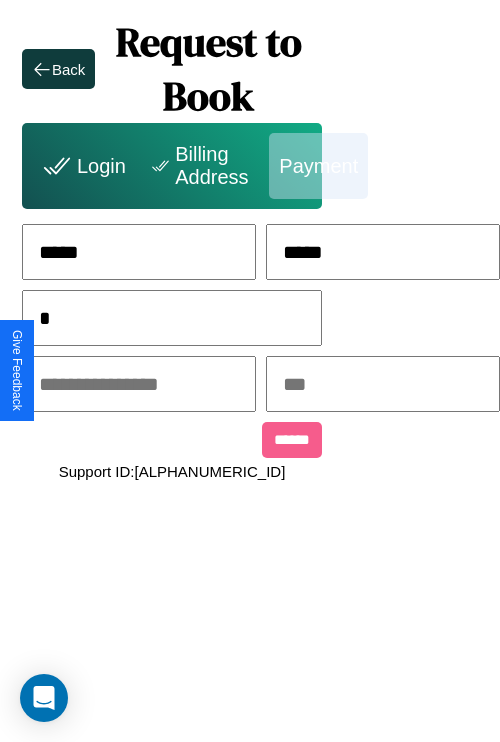 scroll, scrollTop: 0, scrollLeft: 128, axis: horizontal 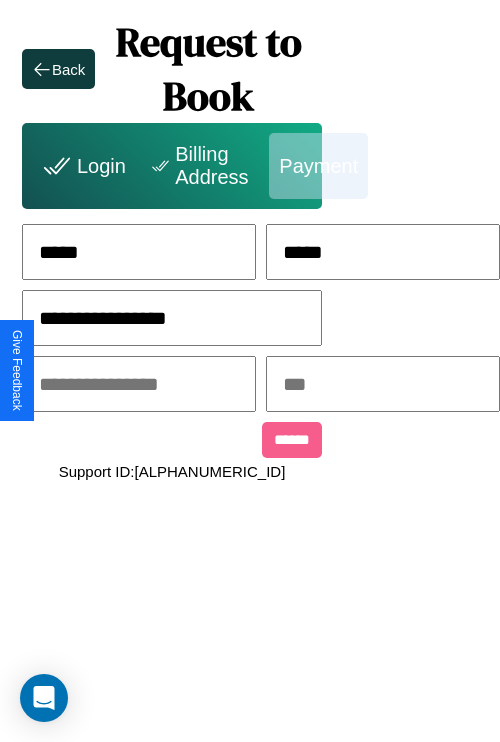 type on "**********" 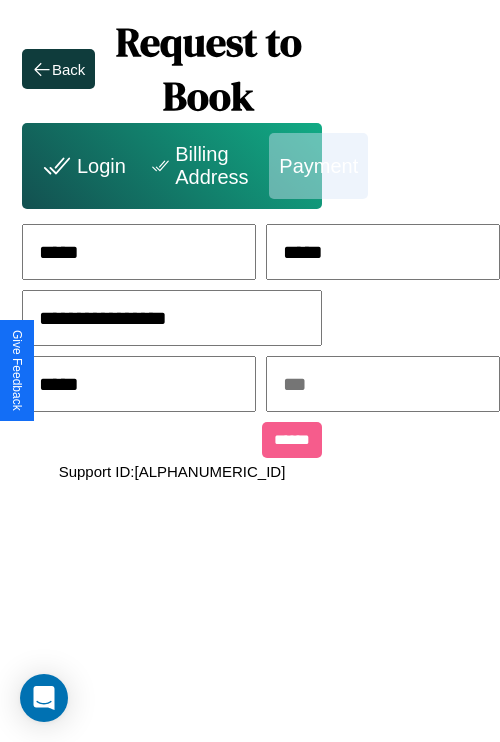 type on "*****" 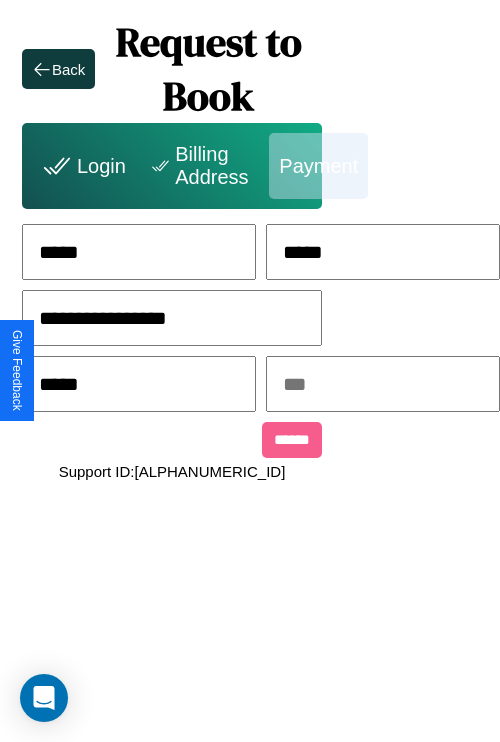 click at bounding box center [383, 384] 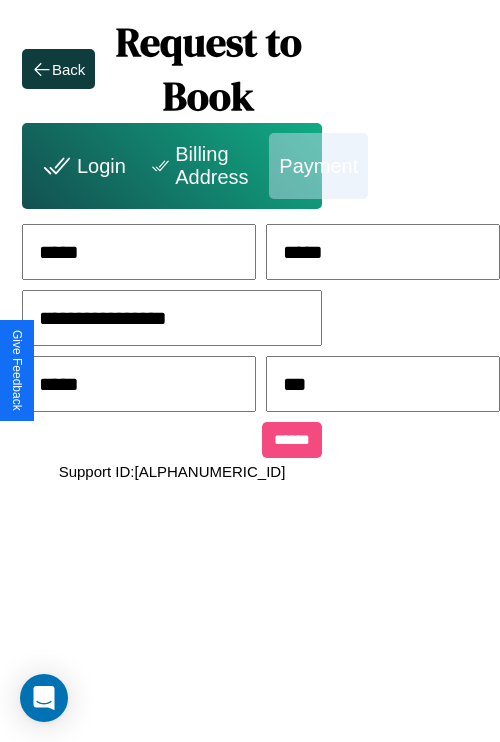 type on "***" 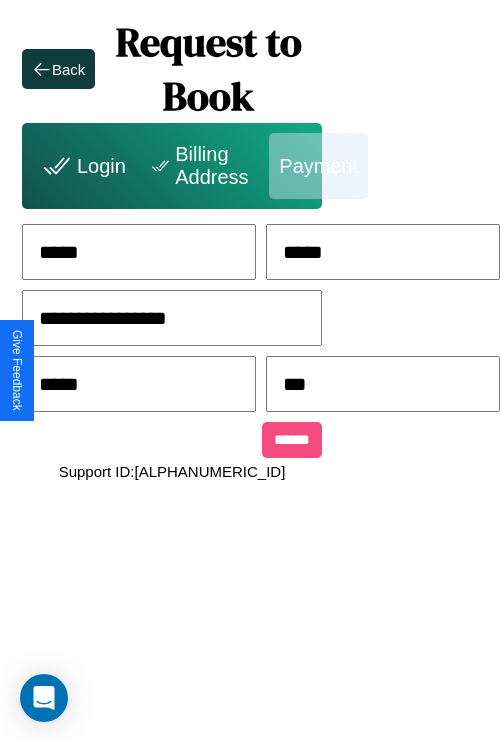 click on "******" at bounding box center (292, 440) 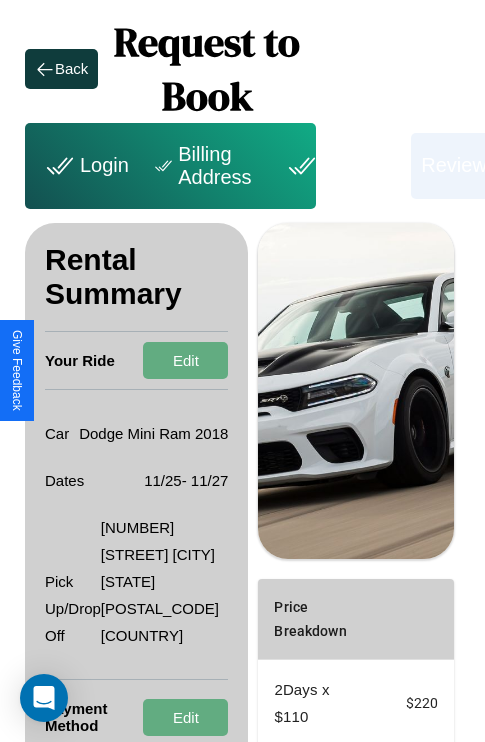 scroll, scrollTop: 328, scrollLeft: 72, axis: both 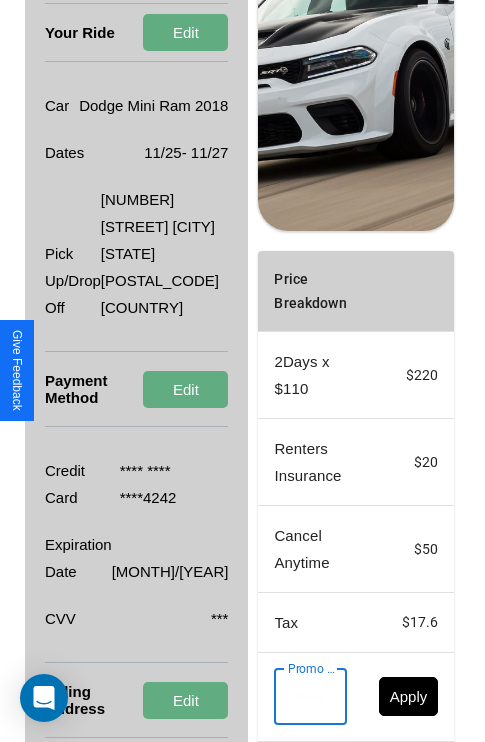 click on "Promo Code" at bounding box center [299, 697] 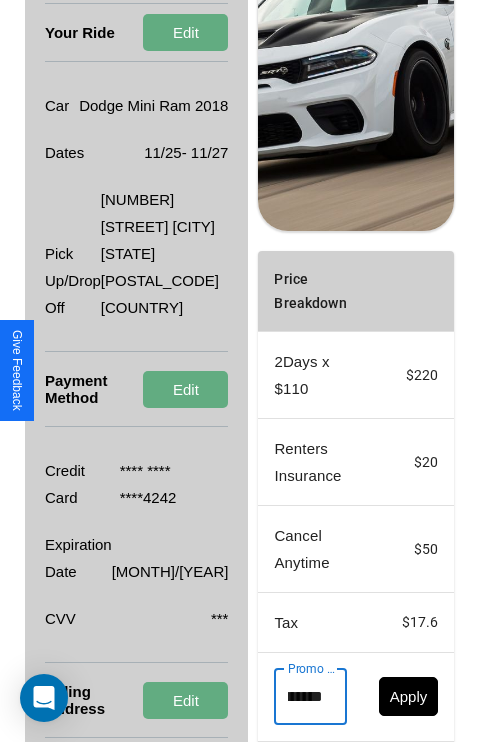 scroll, scrollTop: 0, scrollLeft: 71, axis: horizontal 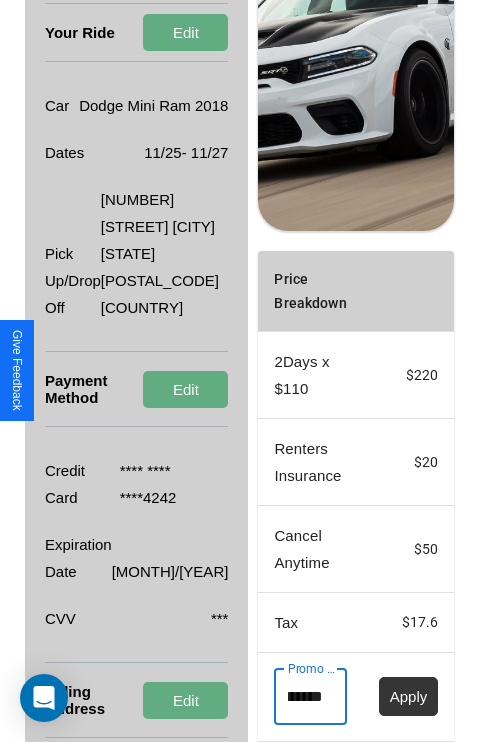type on "**********" 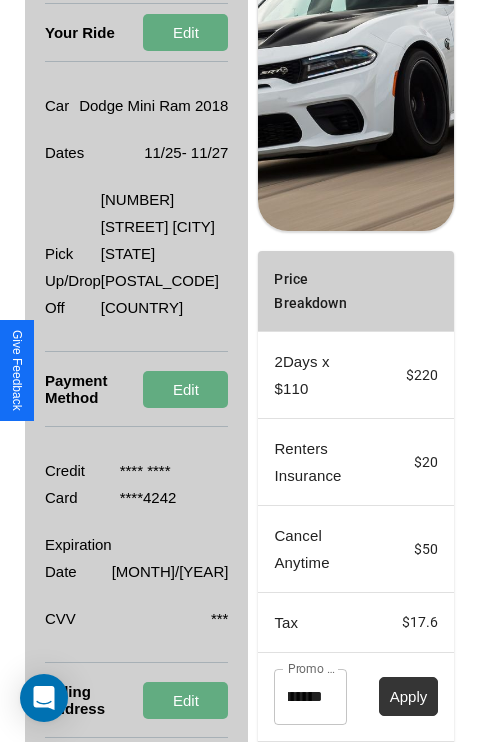 scroll, scrollTop: 0, scrollLeft: 0, axis: both 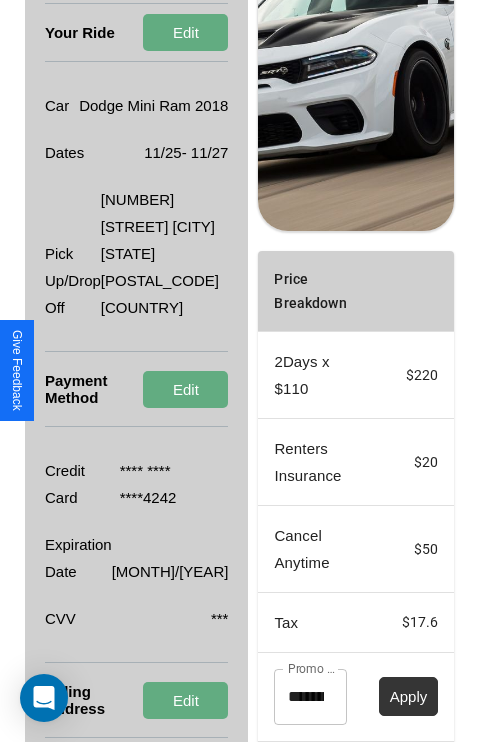 click on "Apply" at bounding box center [409, 696] 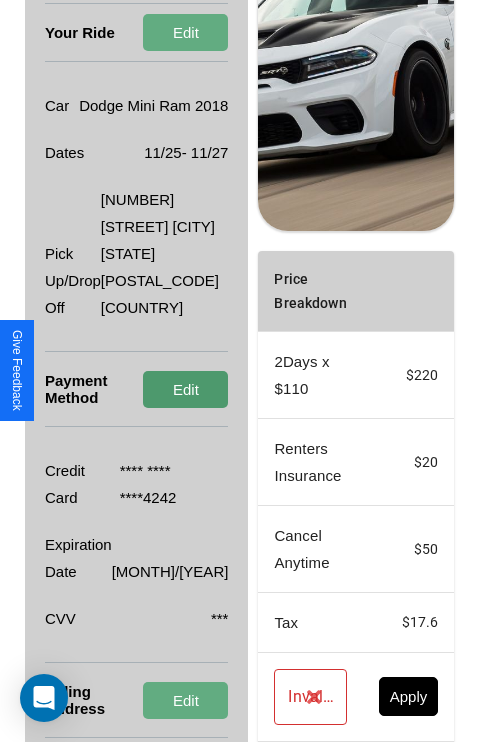 click on "Edit" at bounding box center [185, 389] 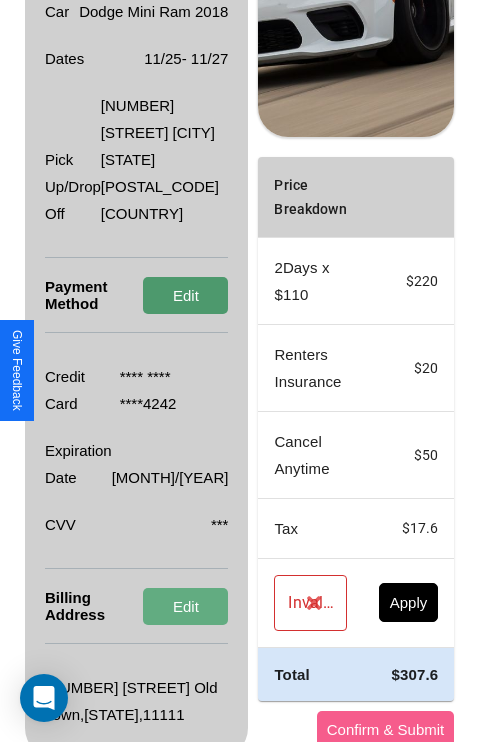 scroll, scrollTop: 482, scrollLeft: 72, axis: both 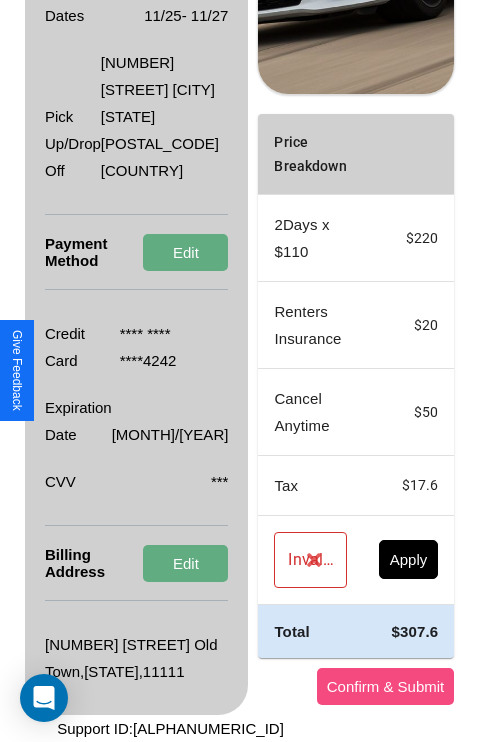 click on "Confirm & Submit" at bounding box center [386, 686] 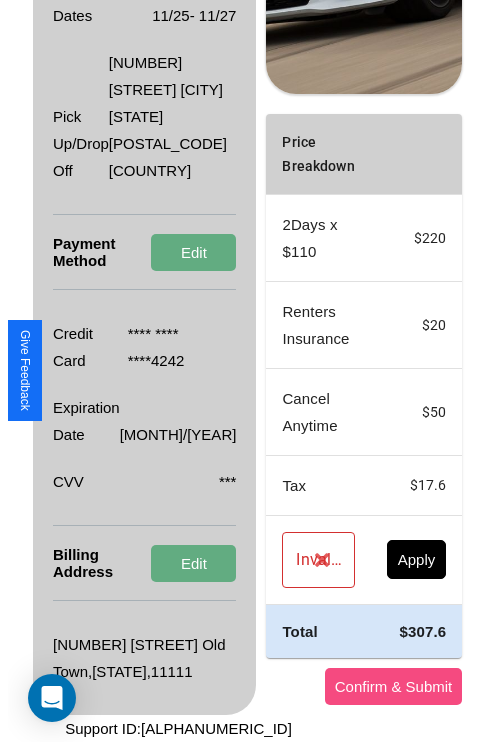 scroll, scrollTop: 0, scrollLeft: 72, axis: horizontal 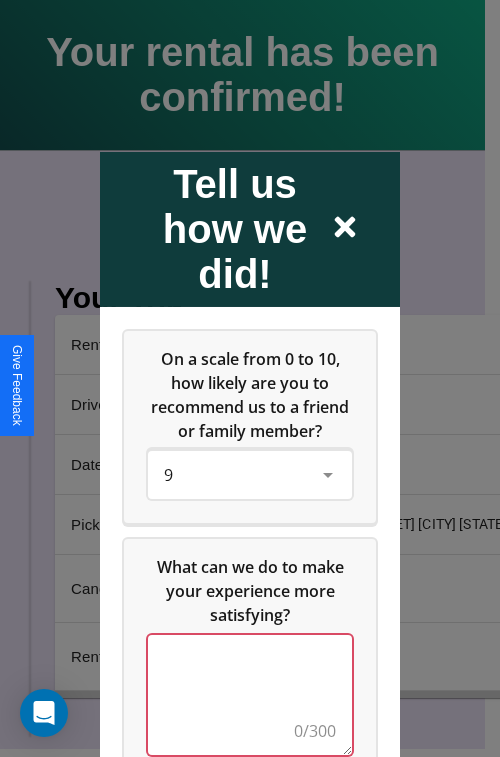 click at bounding box center (250, 694) 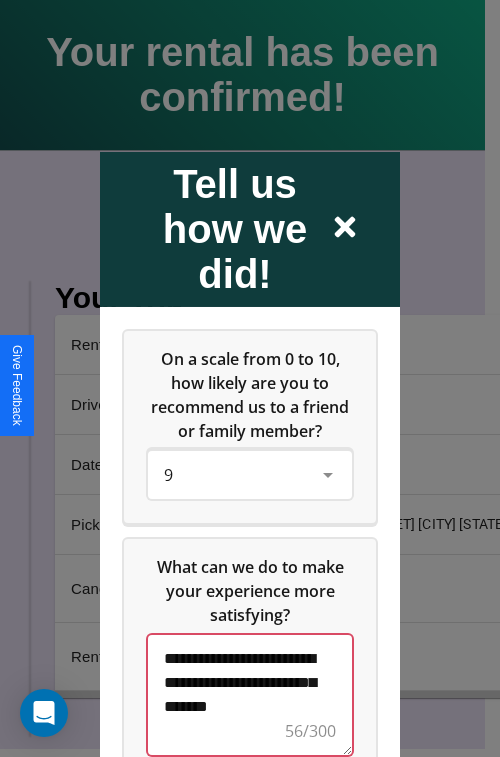 scroll, scrollTop: 5, scrollLeft: 0, axis: vertical 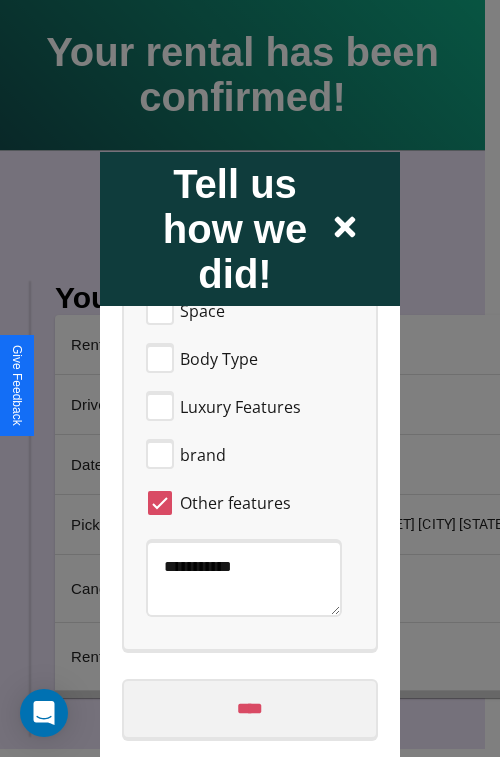 type on "**********" 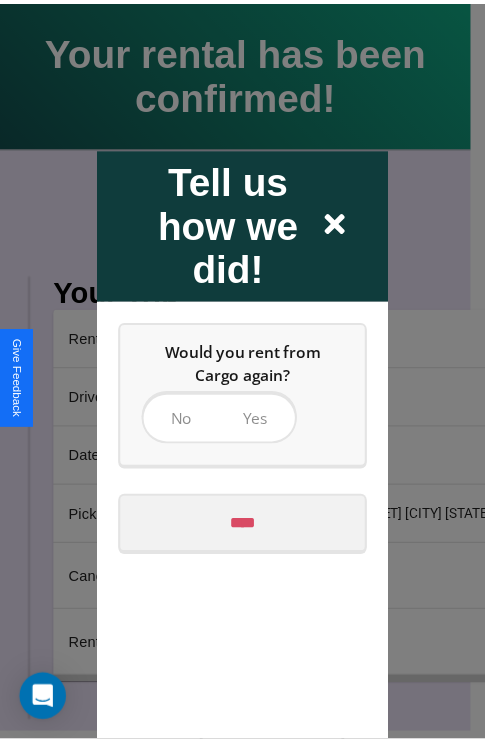 scroll, scrollTop: 0, scrollLeft: 0, axis: both 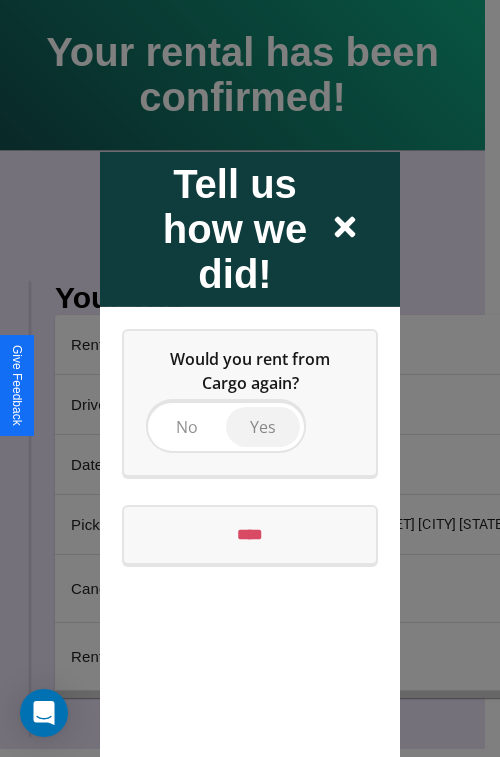 click on "Yes" at bounding box center (263, 426) 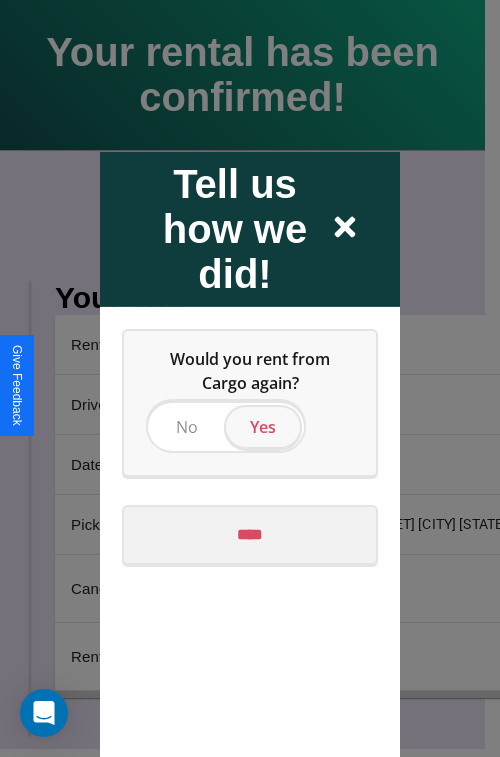 click on "****" at bounding box center (250, 534) 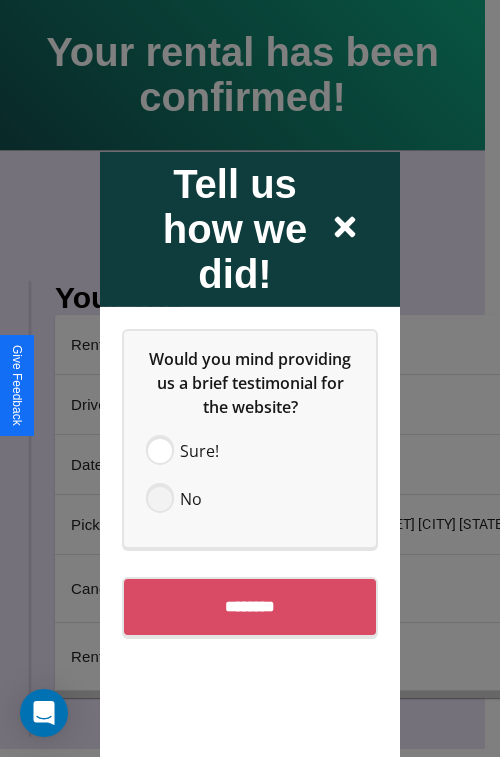 click at bounding box center (160, 498) 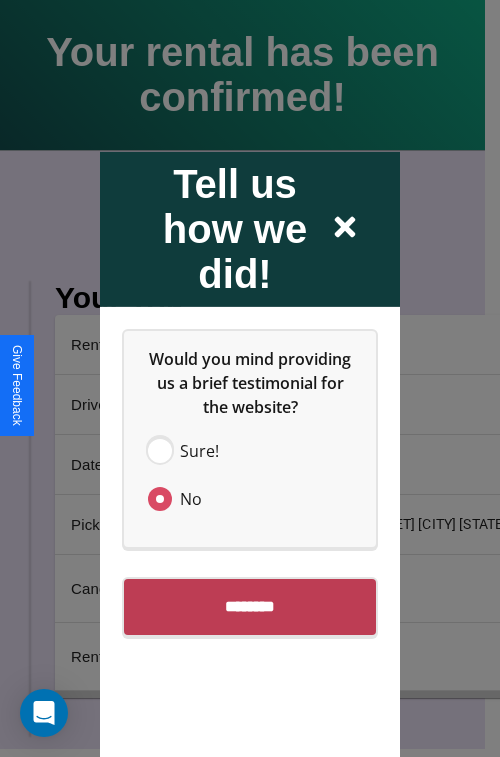 click on "********" at bounding box center [250, 606] 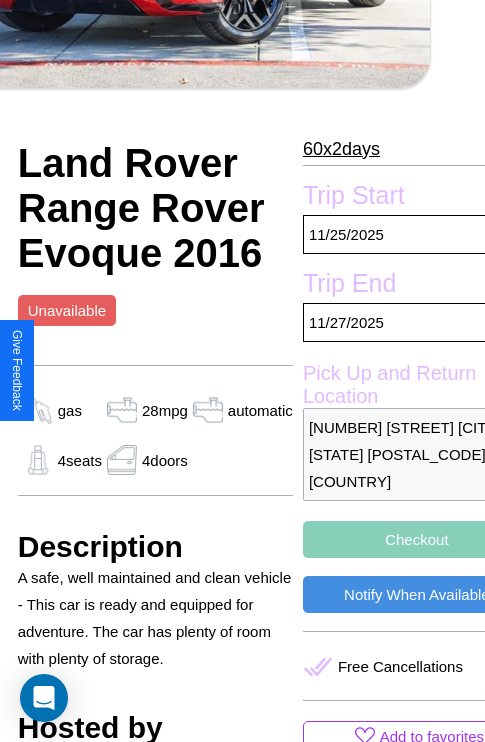 scroll, scrollTop: 485, scrollLeft: 84, axis: both 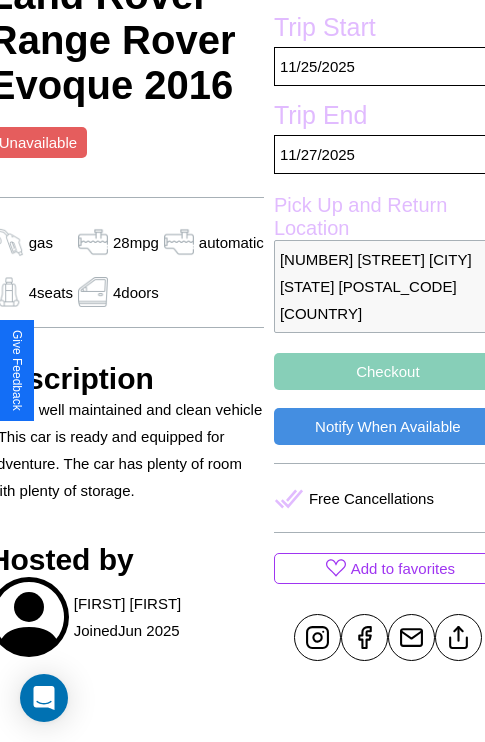 click on "Checkout" at bounding box center [388, 371] 